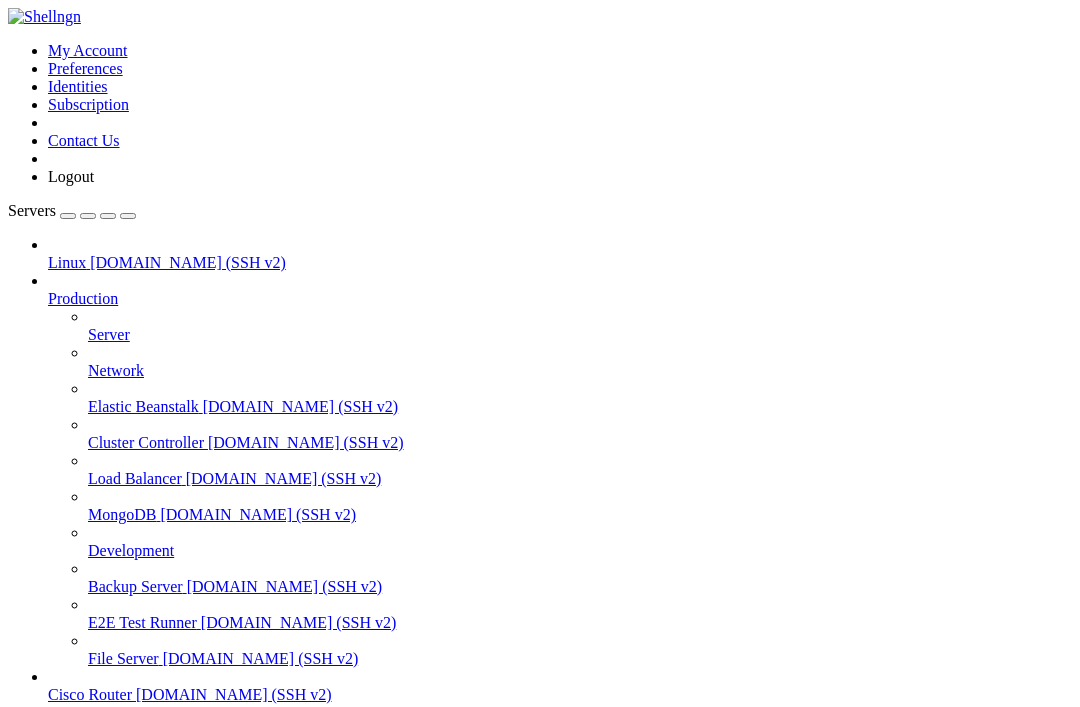 scroll, scrollTop: 0, scrollLeft: 0, axis: both 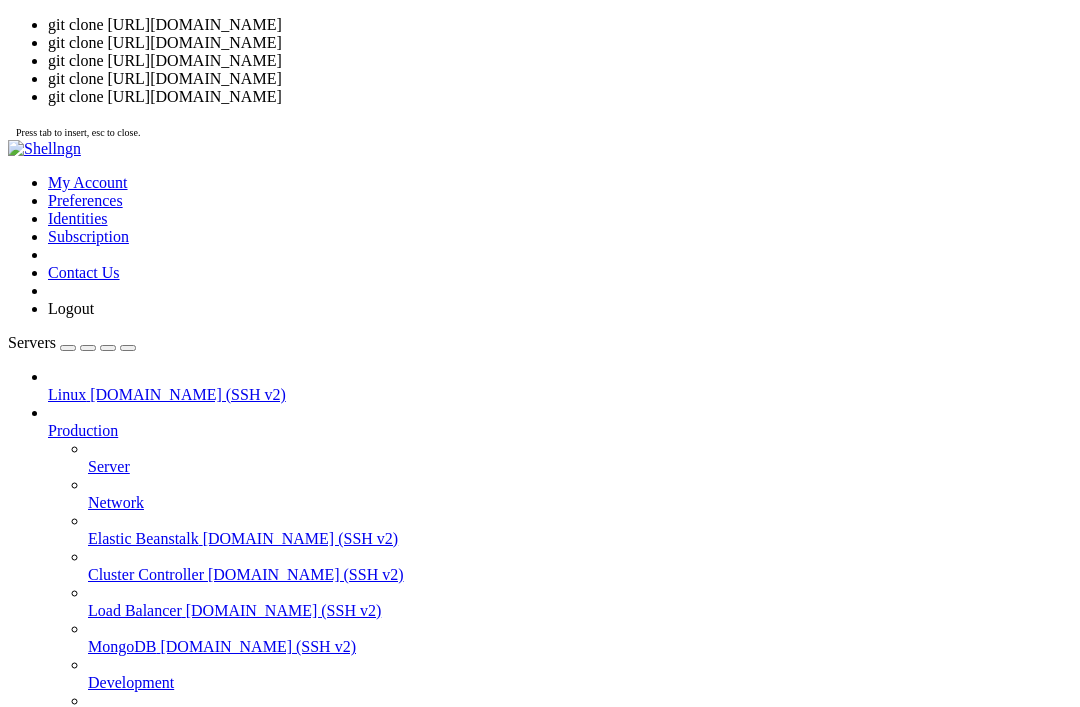 click at bounding box center [8, 1277] 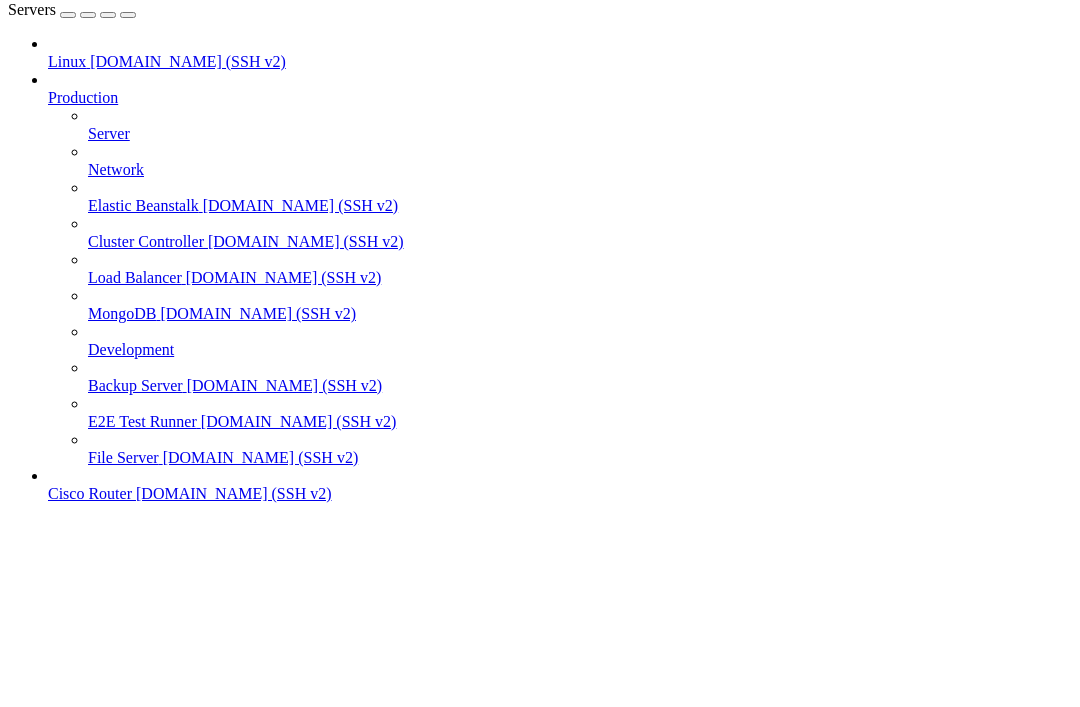 scroll, scrollTop: 0, scrollLeft: 0, axis: both 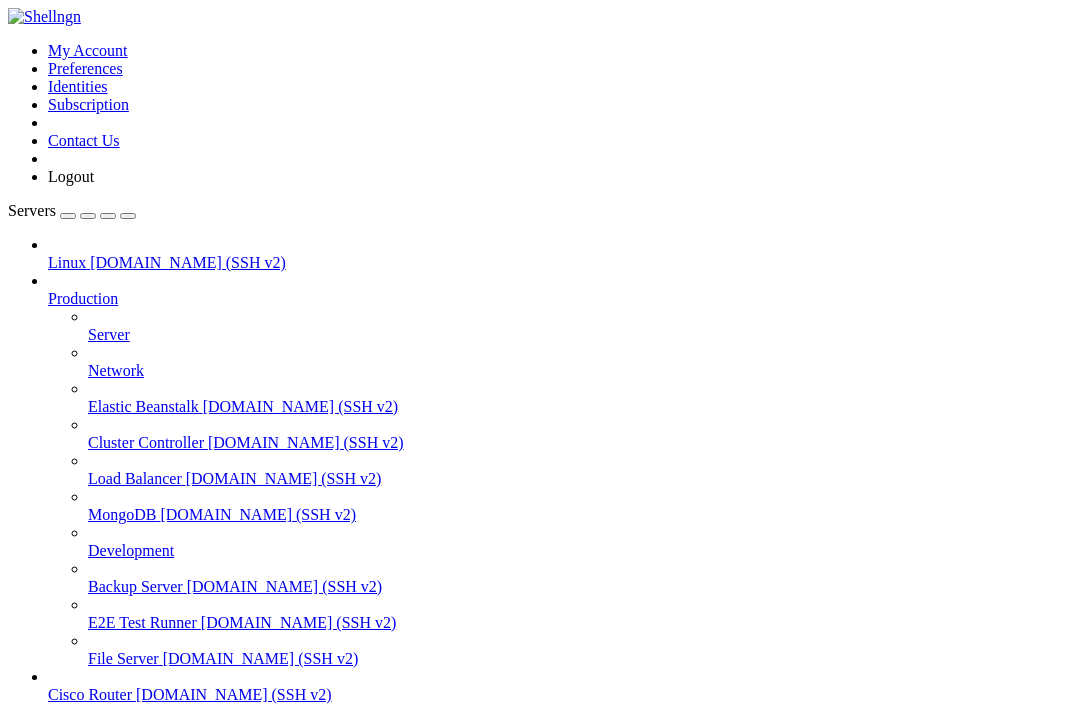 click at bounding box center (8, 1145) 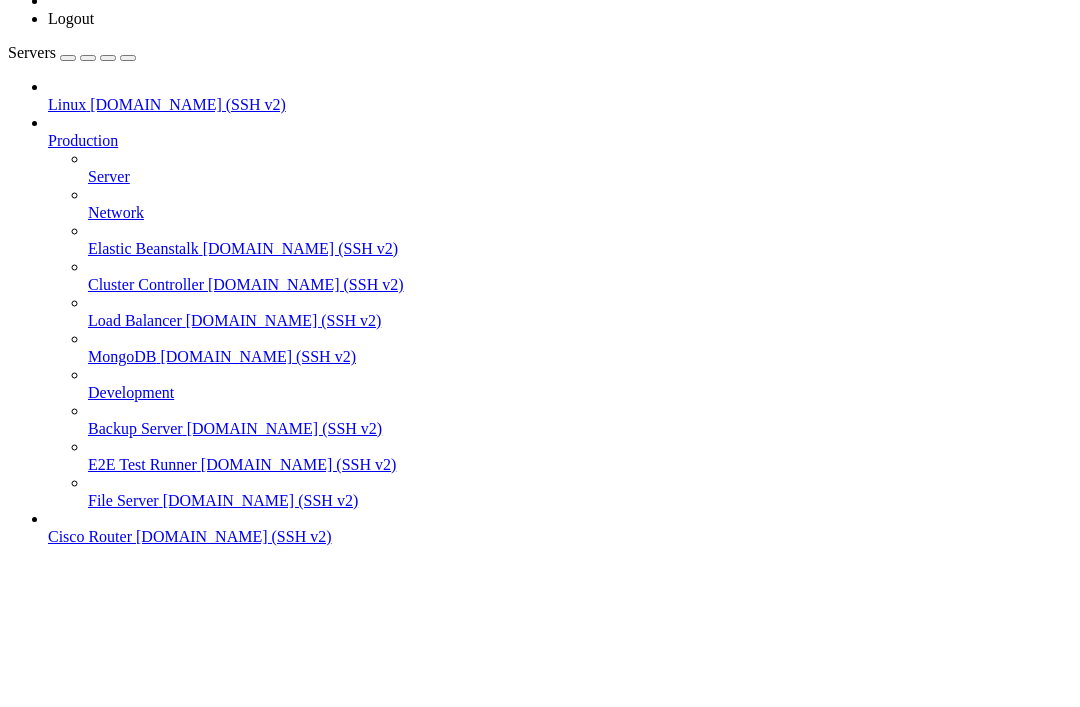 scroll, scrollTop: 14, scrollLeft: 0, axis: vertical 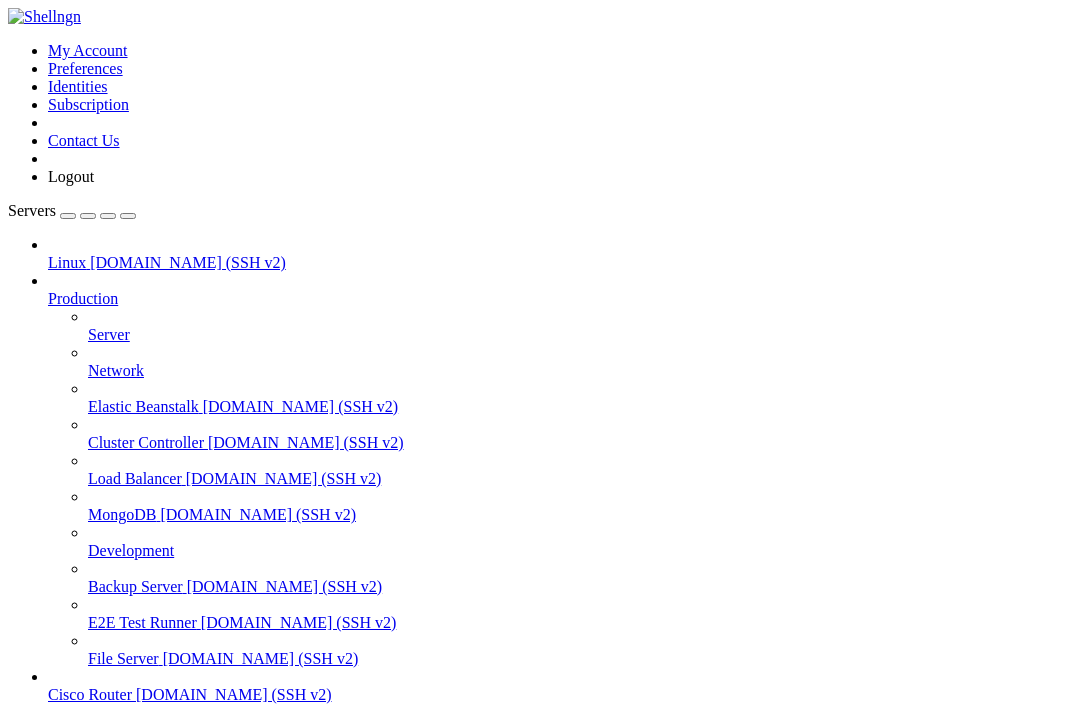 click at bounding box center [540, 1145] 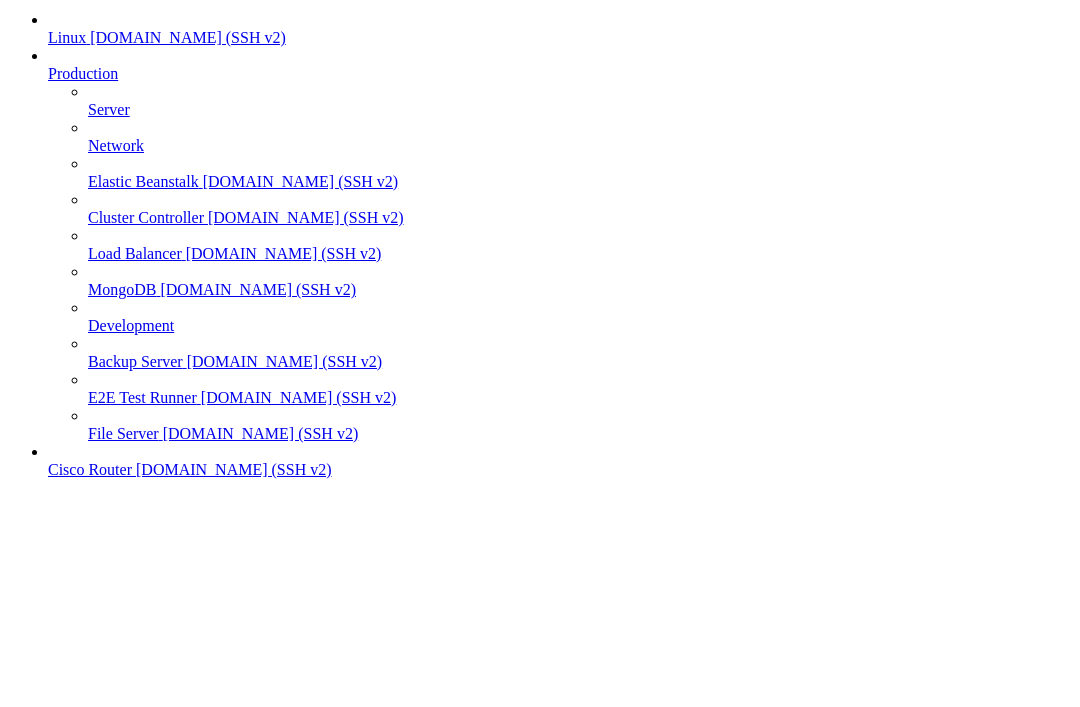 type 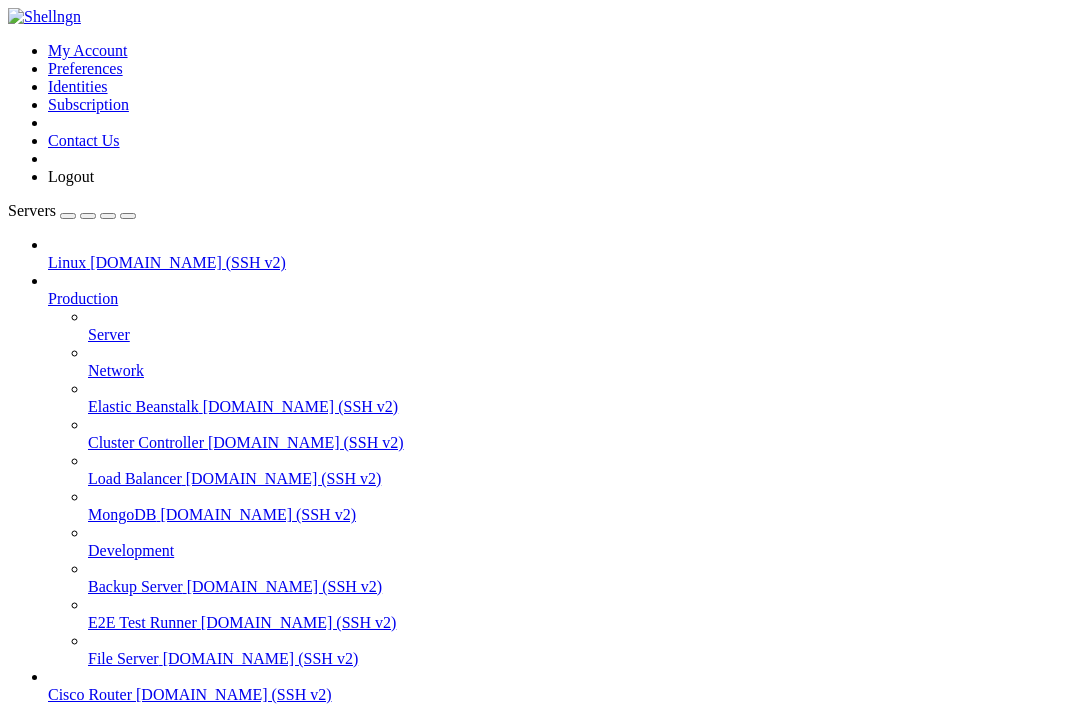 click at bounding box center (8, 1145) 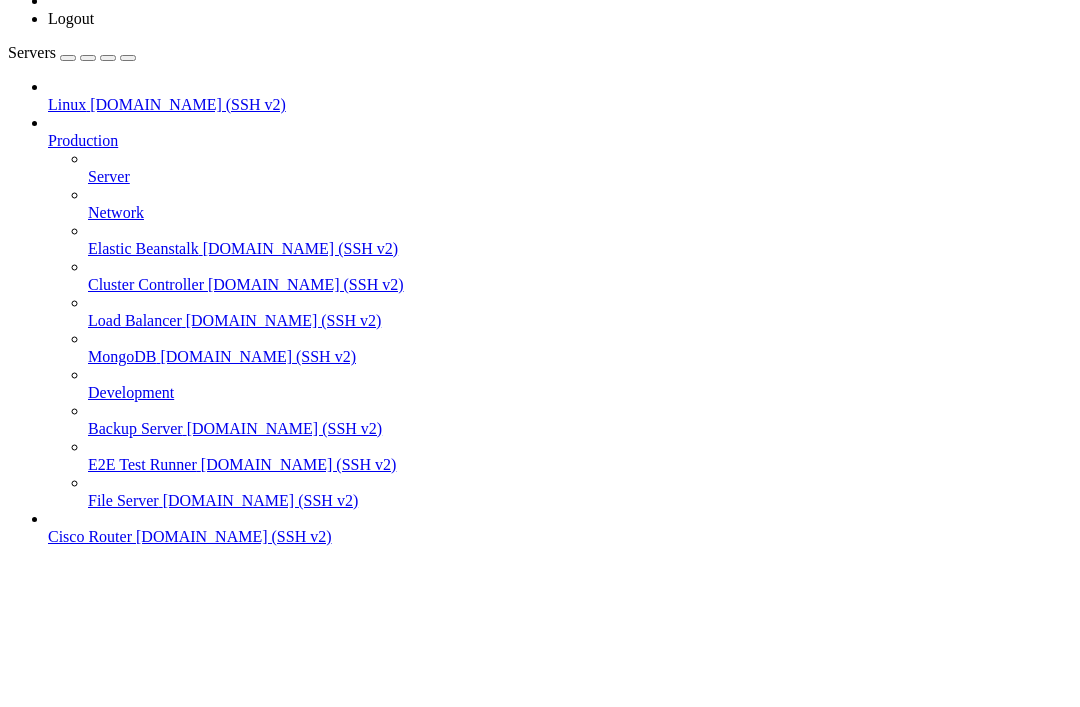 scroll, scrollTop: 14, scrollLeft: 0, axis: vertical 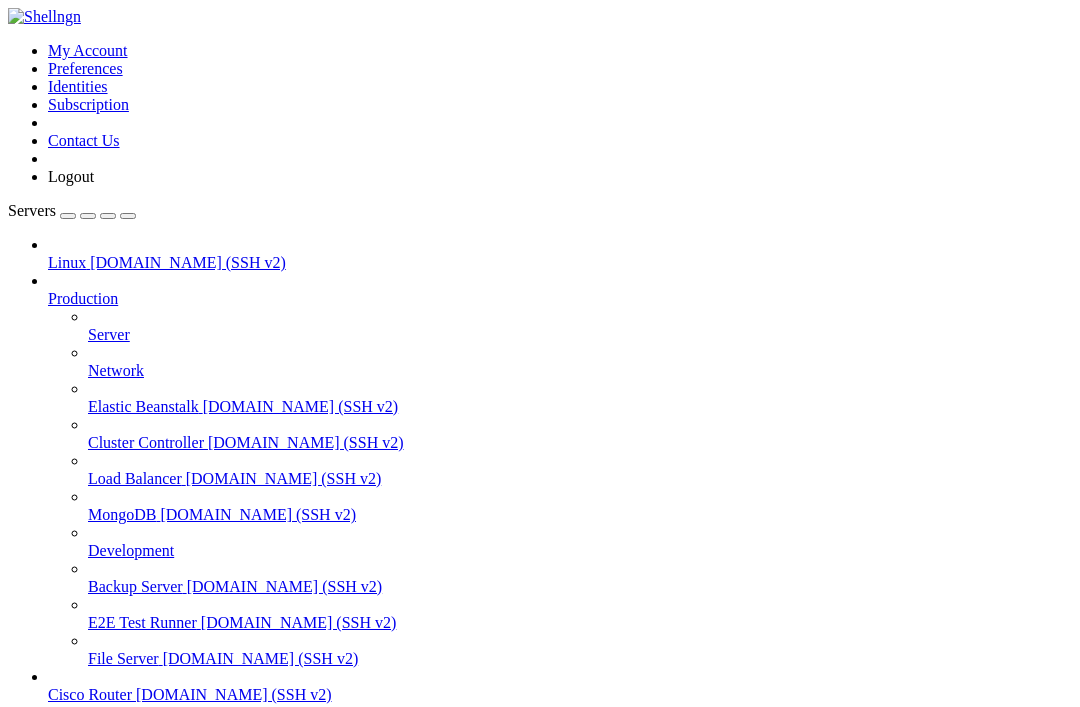 click at bounding box center [8, 1145] 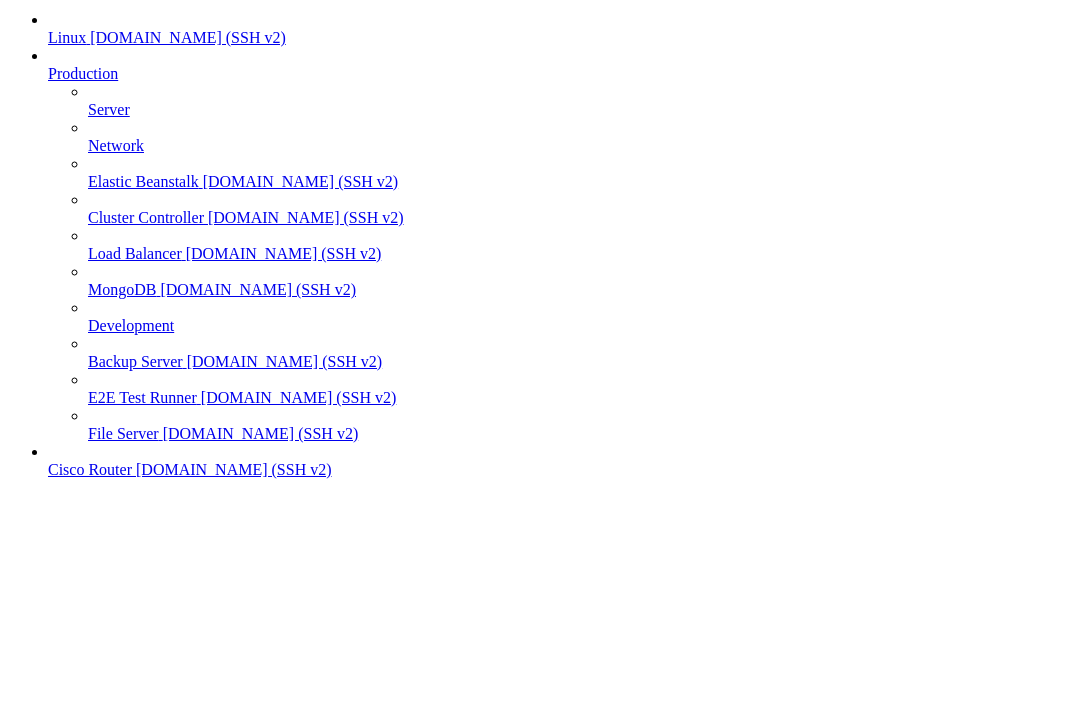 scroll, scrollTop: 0, scrollLeft: 0, axis: both 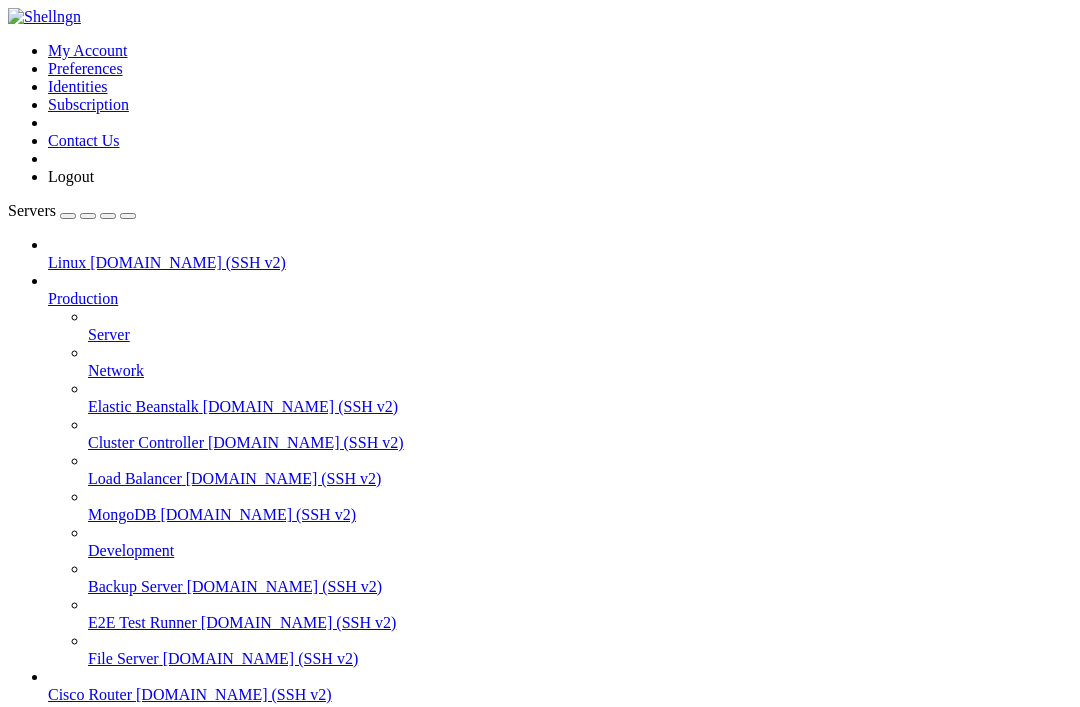 click at bounding box center [8, 1145] 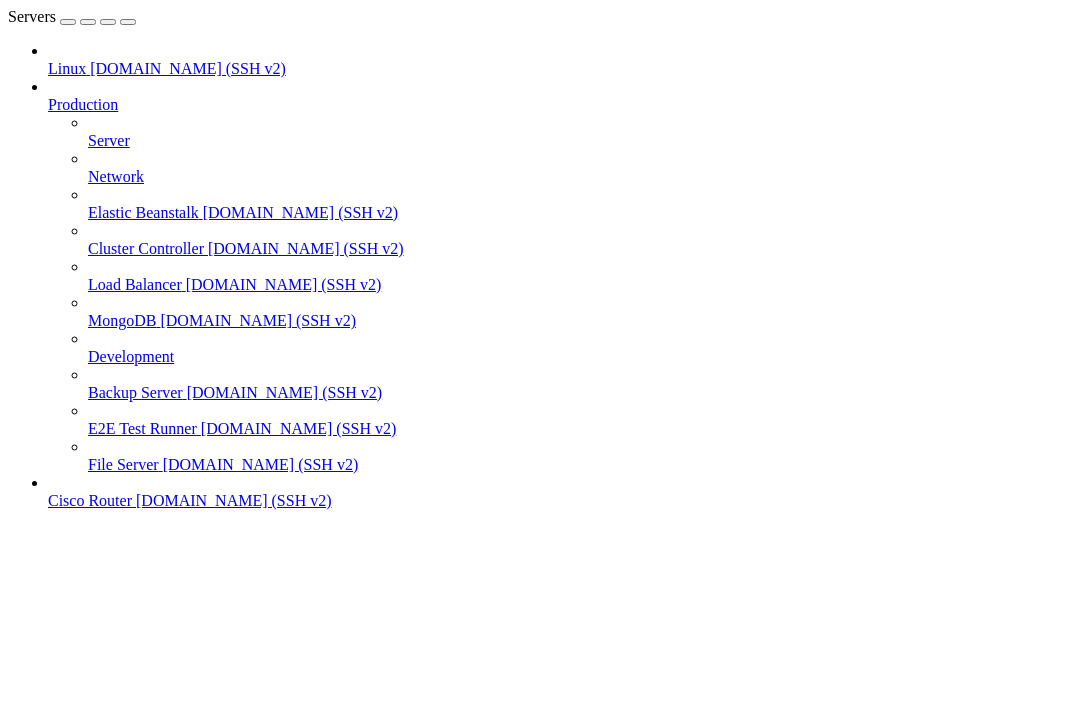type 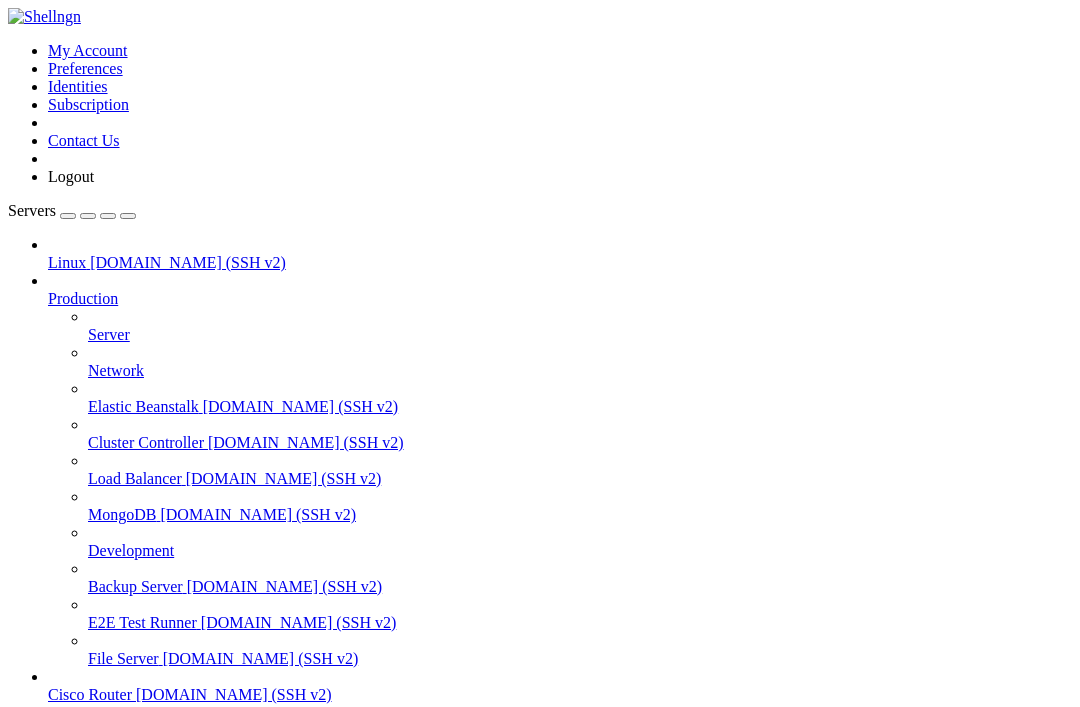 click at bounding box center (11, 1145) 